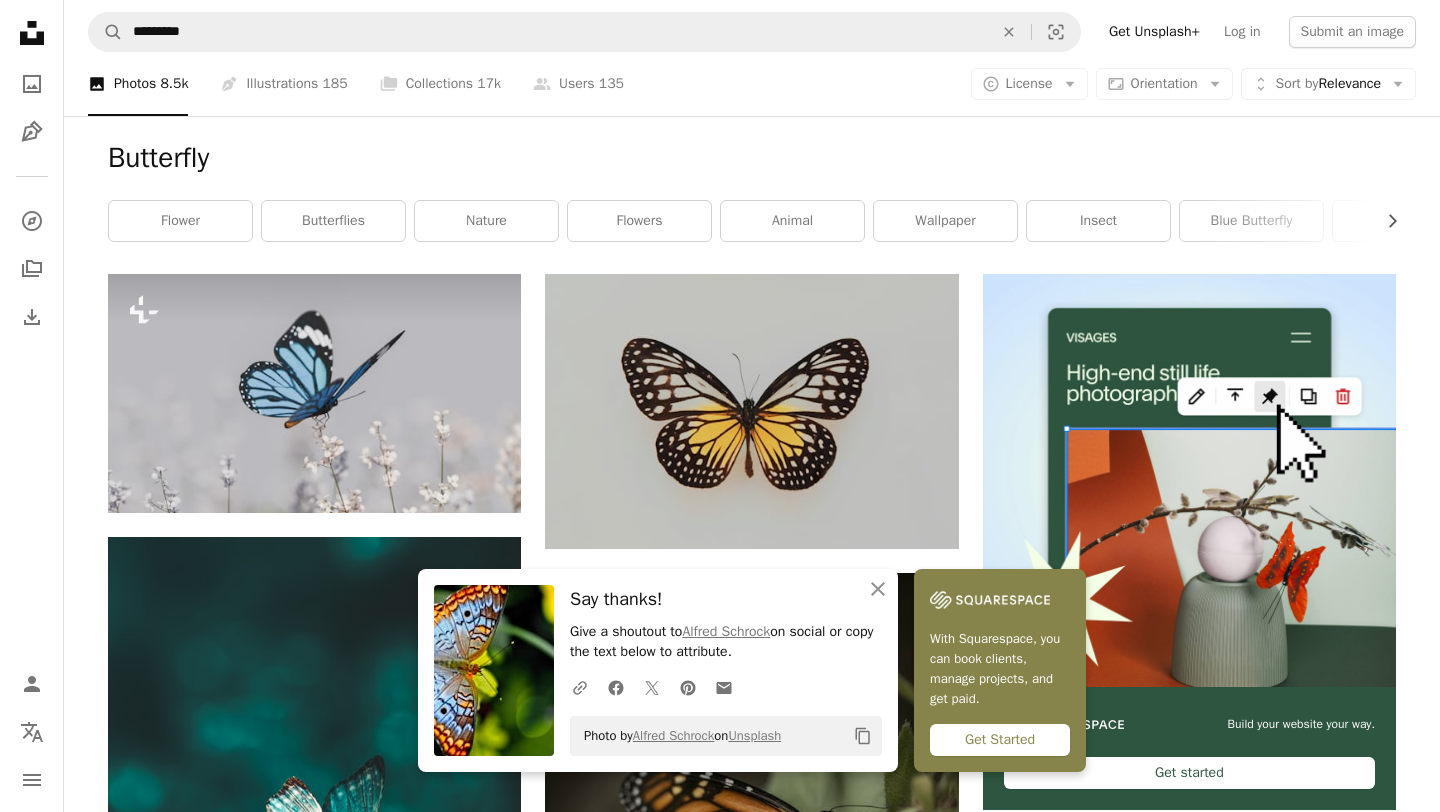 scroll, scrollTop: 0, scrollLeft: 0, axis: both 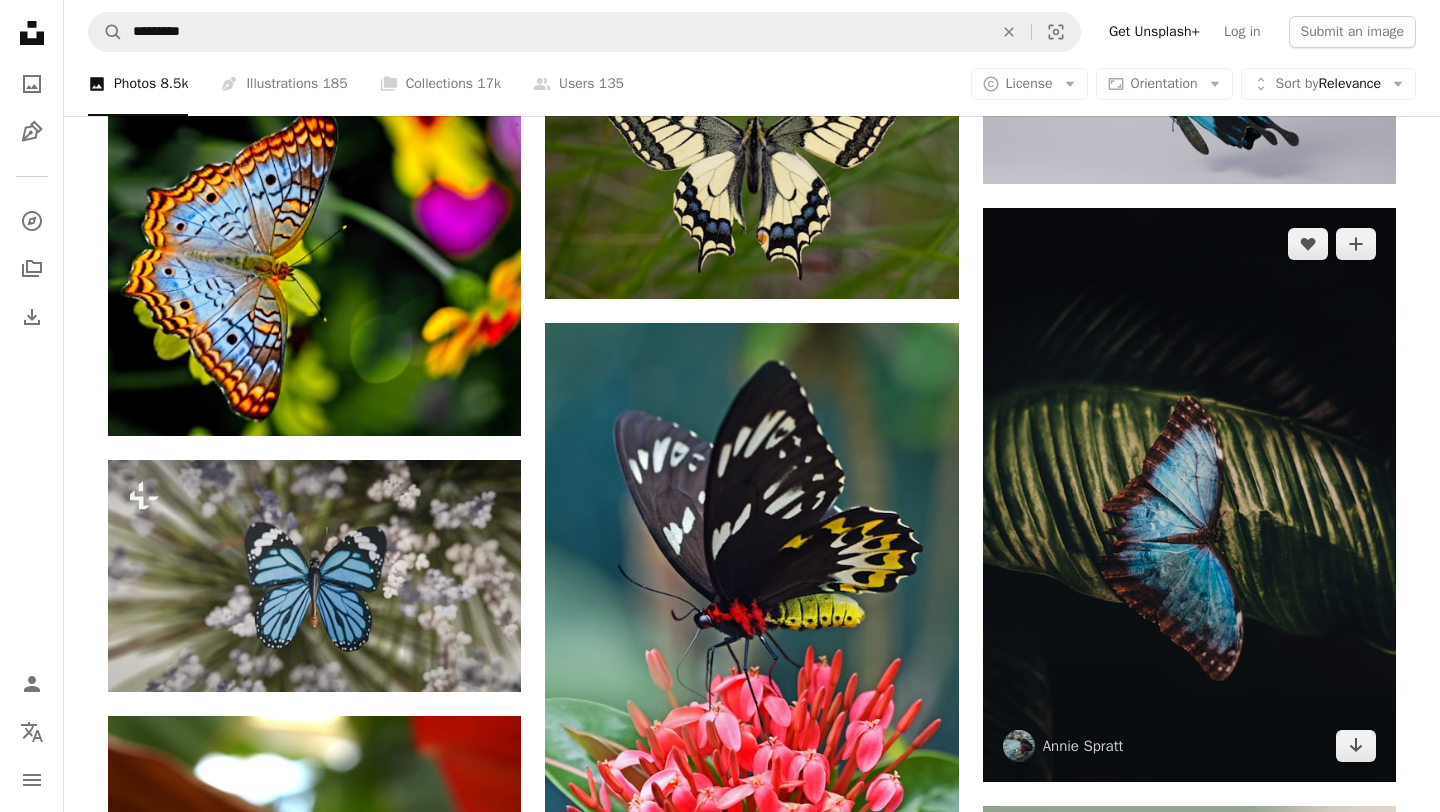 click at bounding box center (1189, 495) 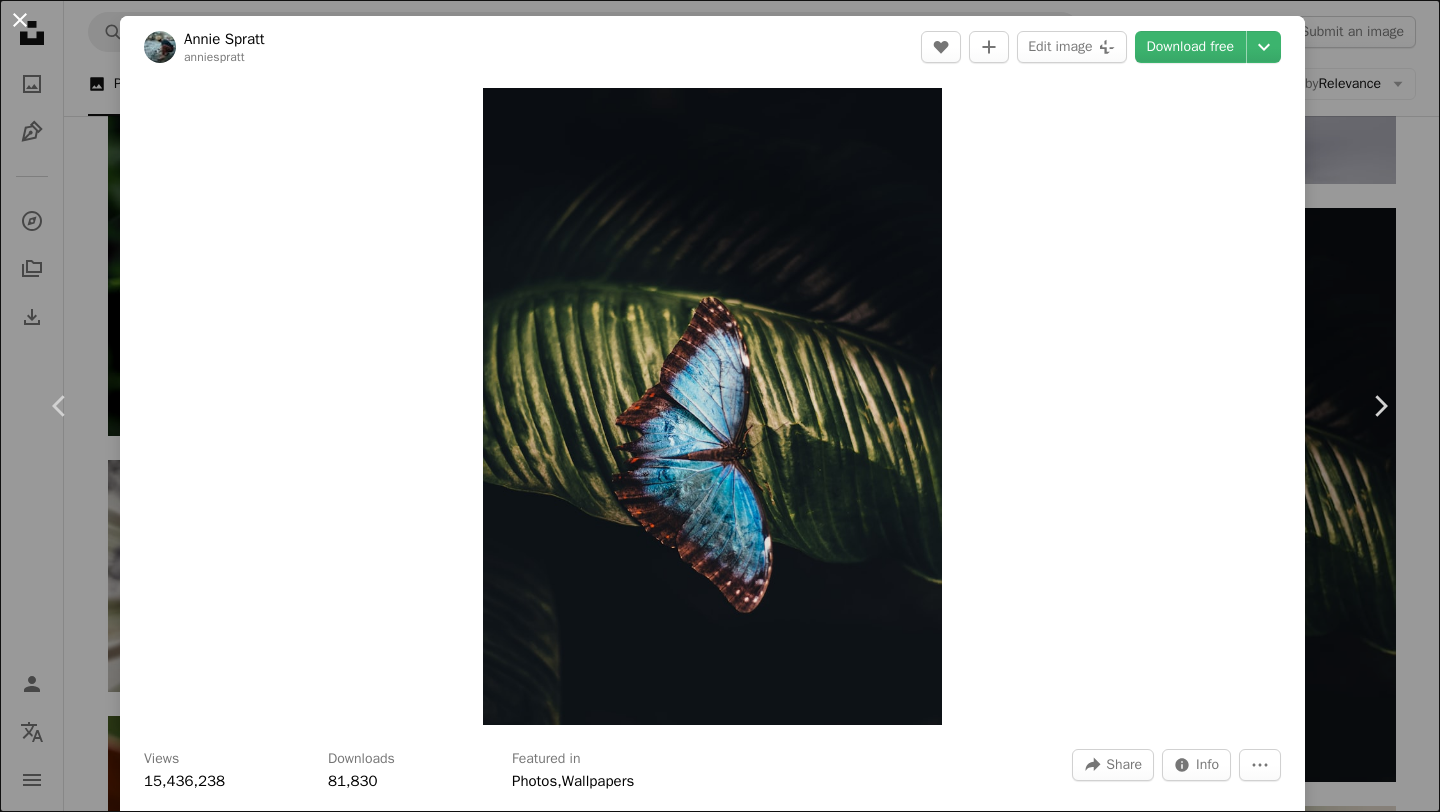 click on "An X shape" at bounding box center [20, 20] 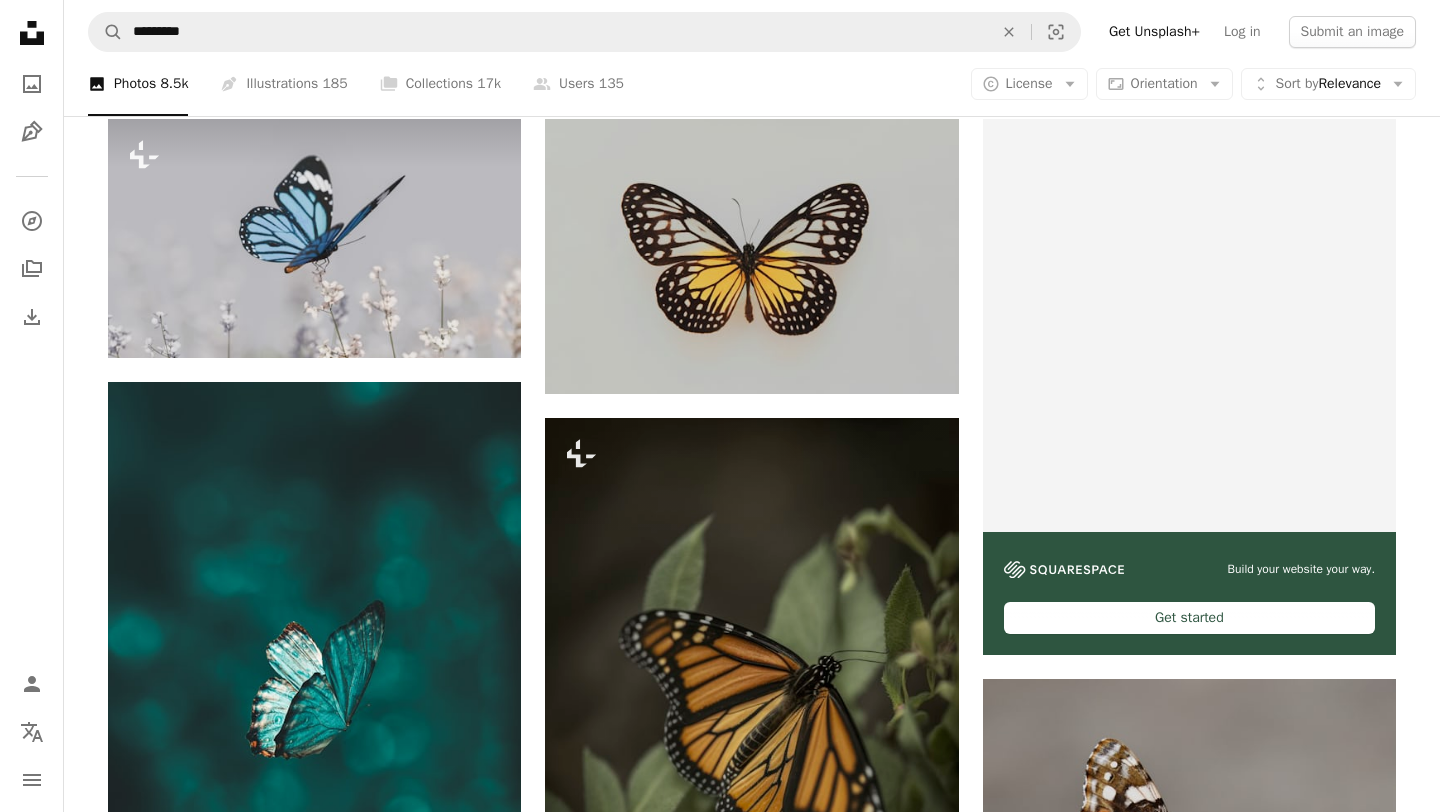 scroll, scrollTop: 0, scrollLeft: 0, axis: both 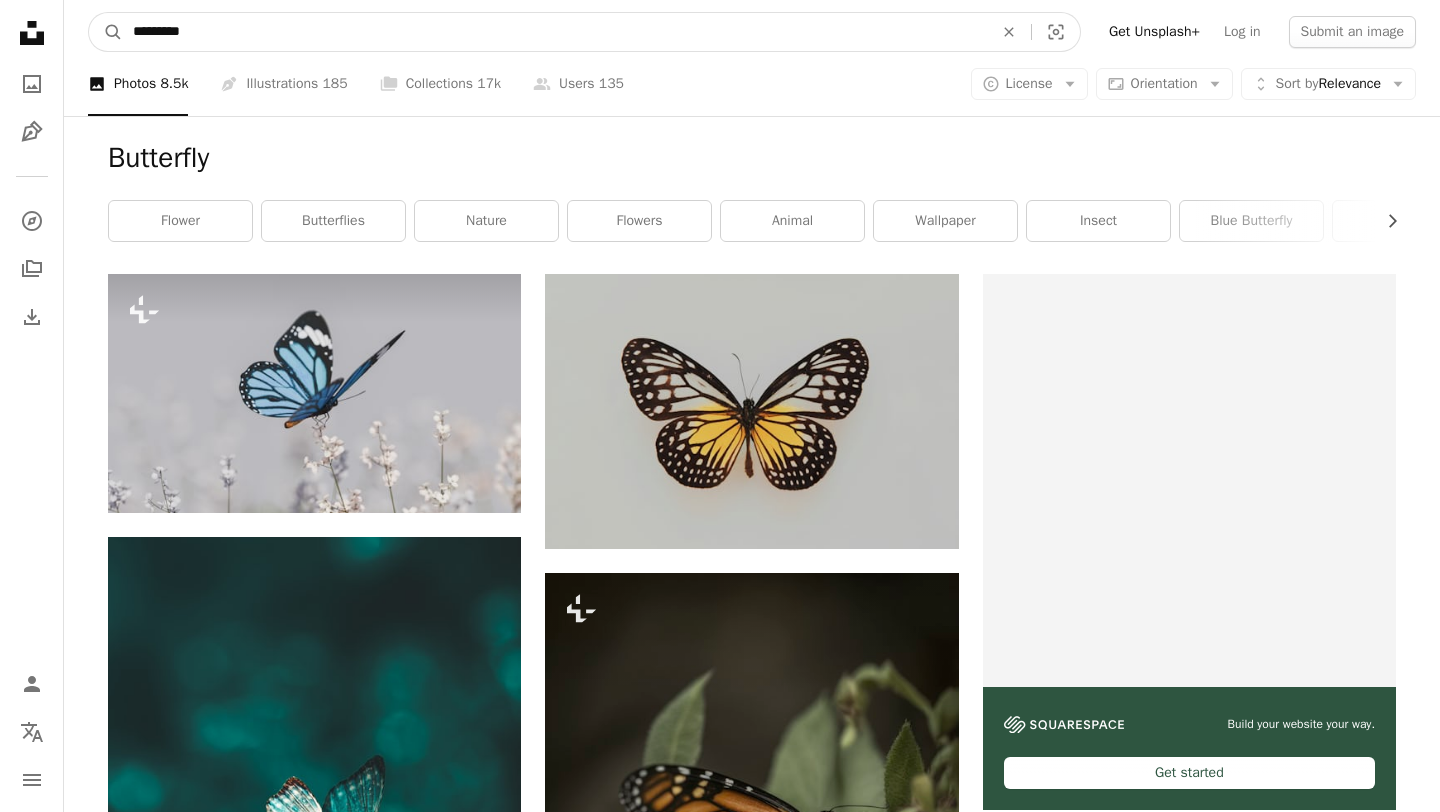 click on "*********" at bounding box center (555, 32) 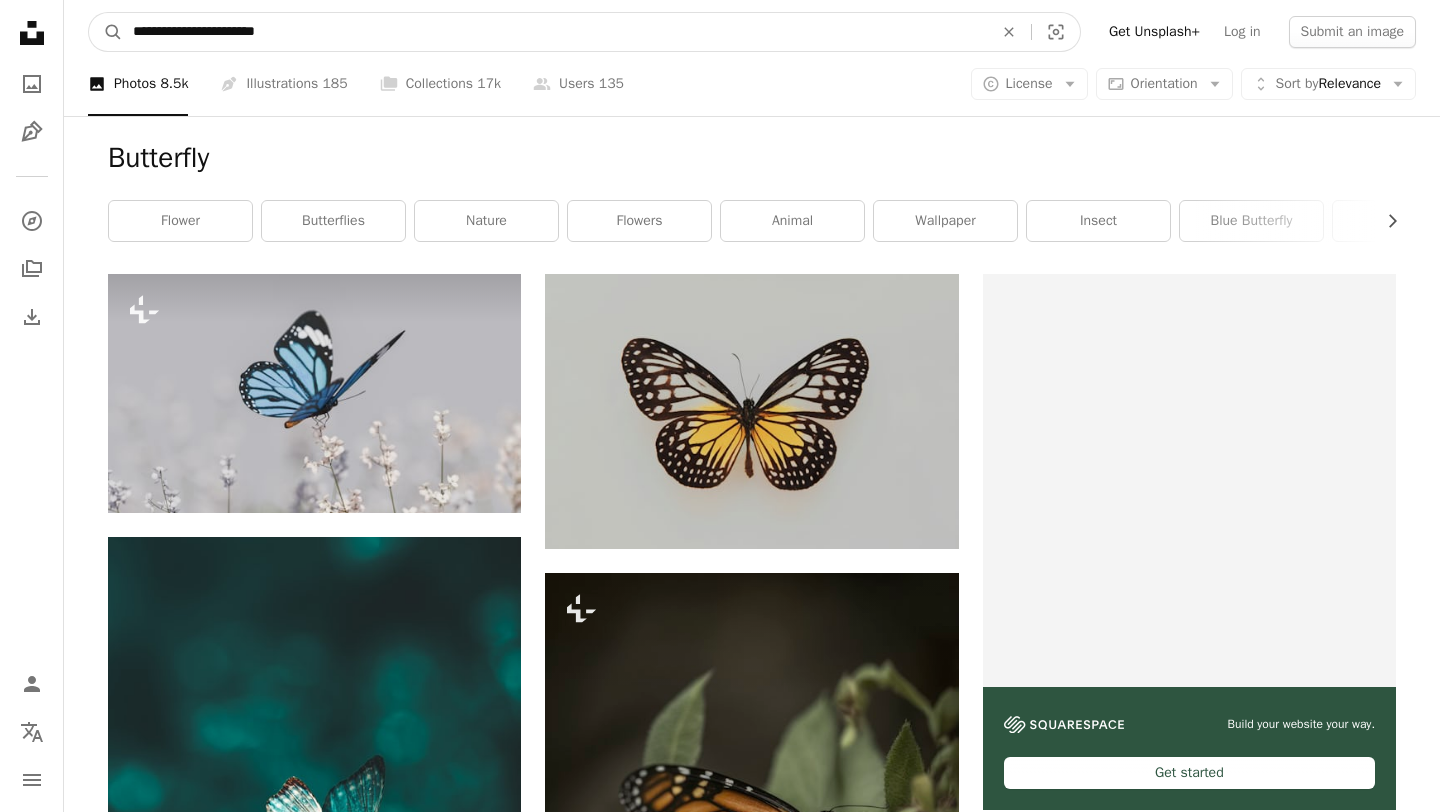 type on "**********" 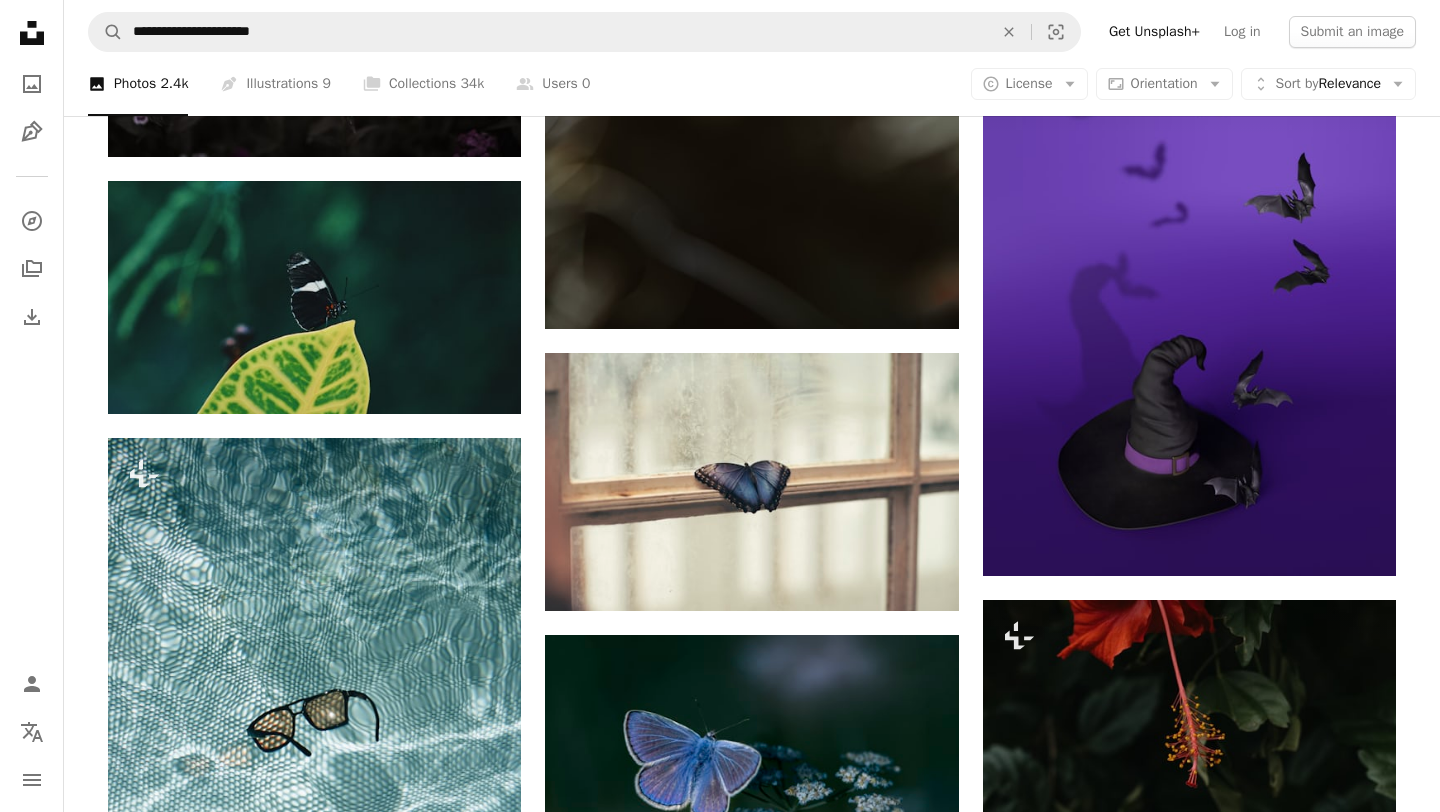 scroll, scrollTop: 1223, scrollLeft: 0, axis: vertical 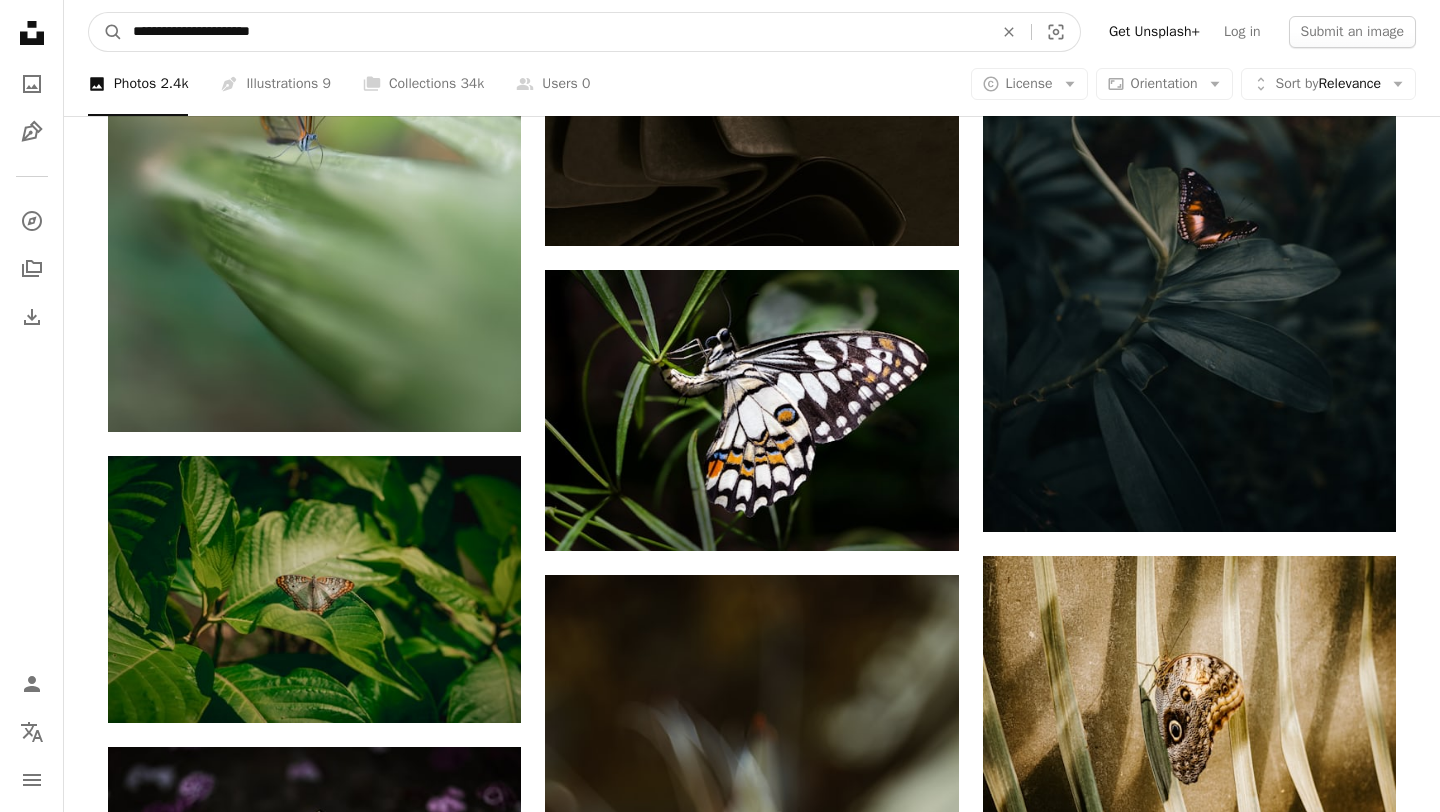 drag, startPoint x: 307, startPoint y: 35, endPoint x: 132, endPoint y: 13, distance: 176.37744 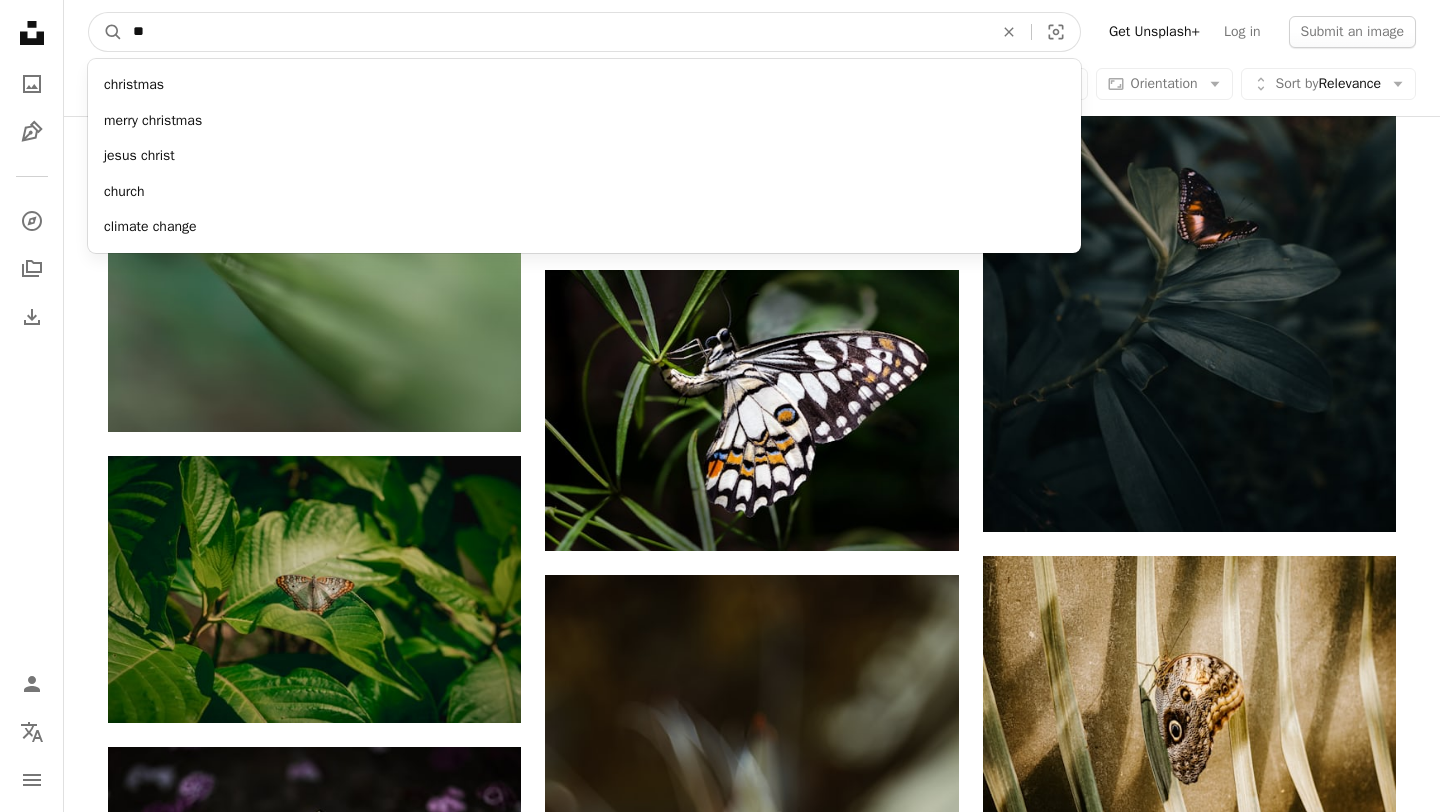type on "**" 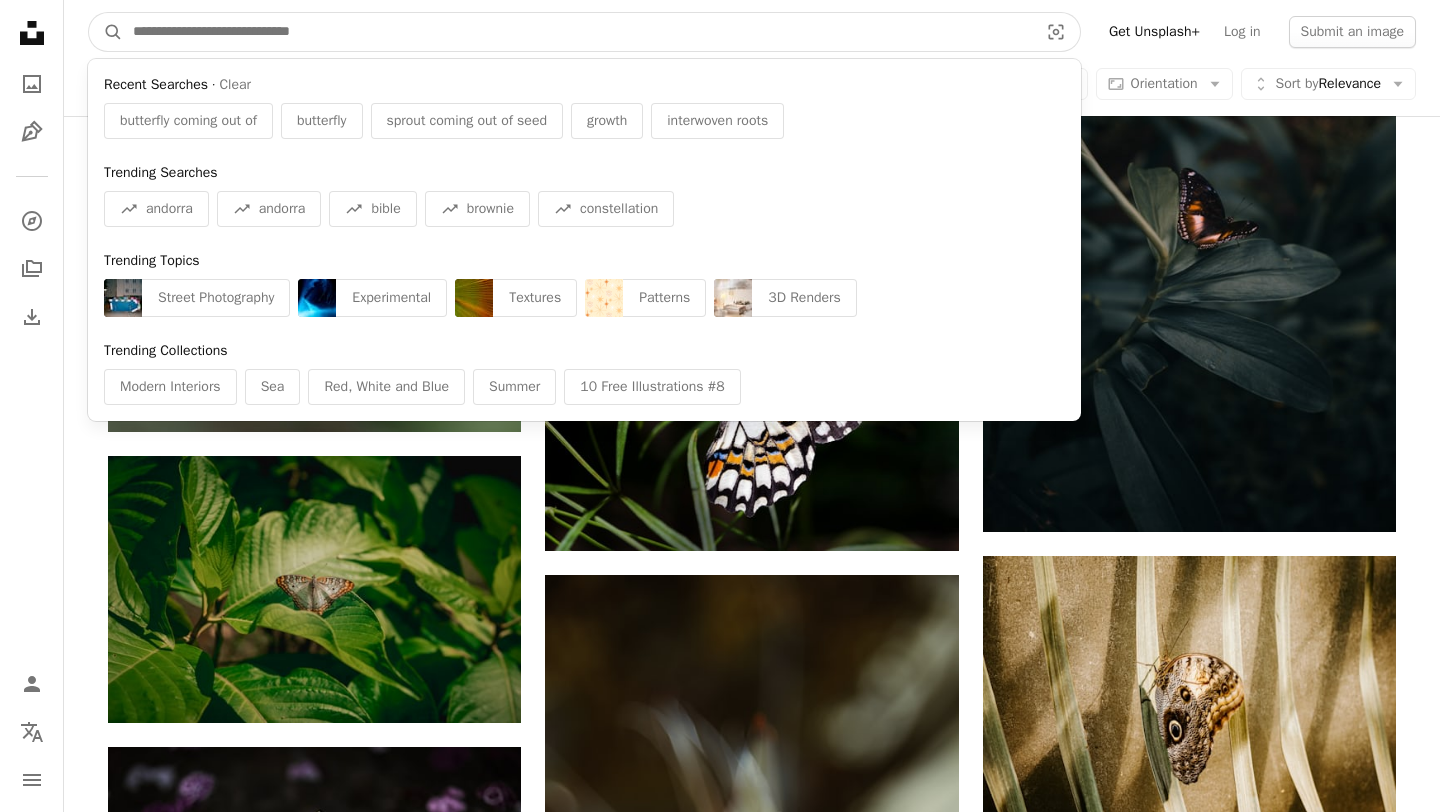 paste on "*********" 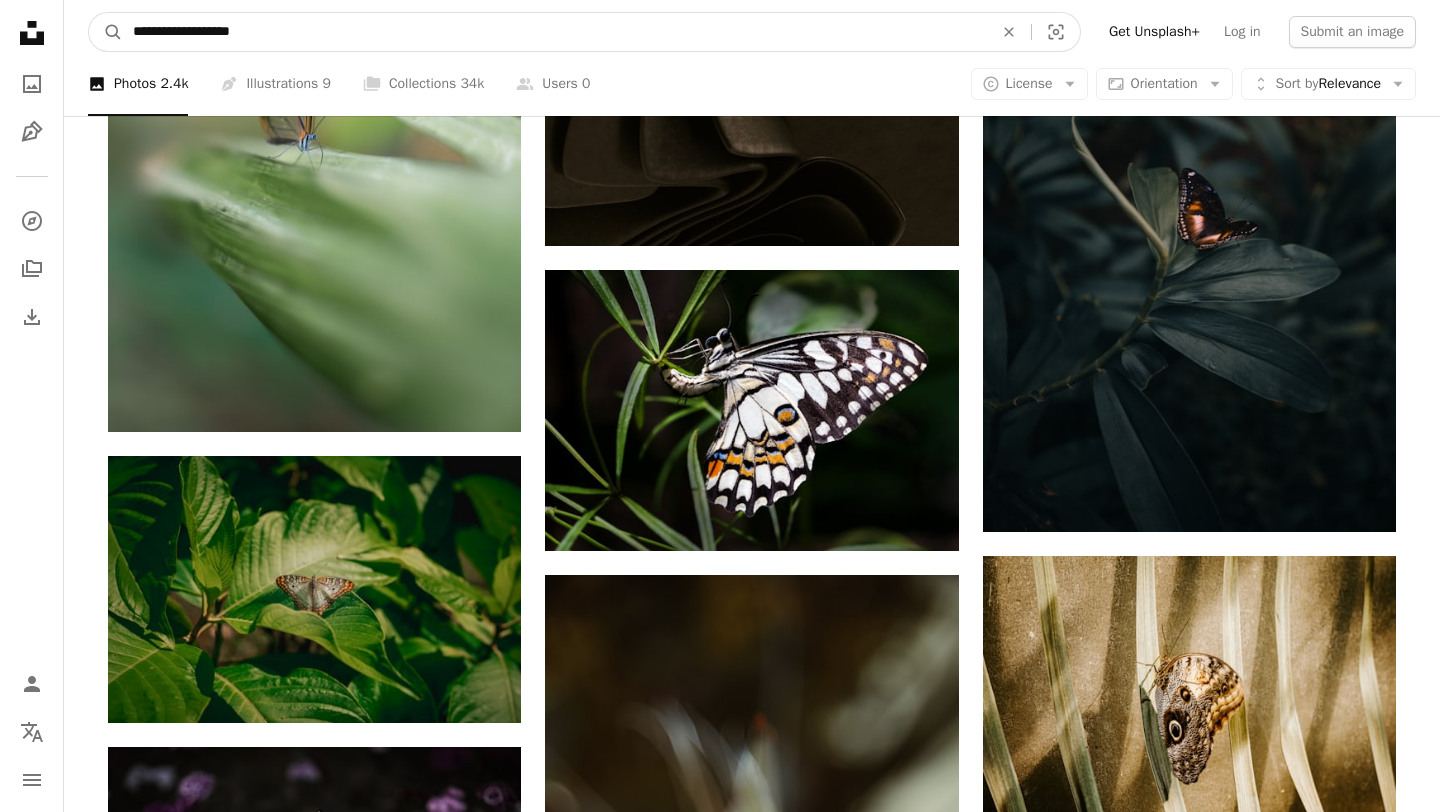 type on "**********" 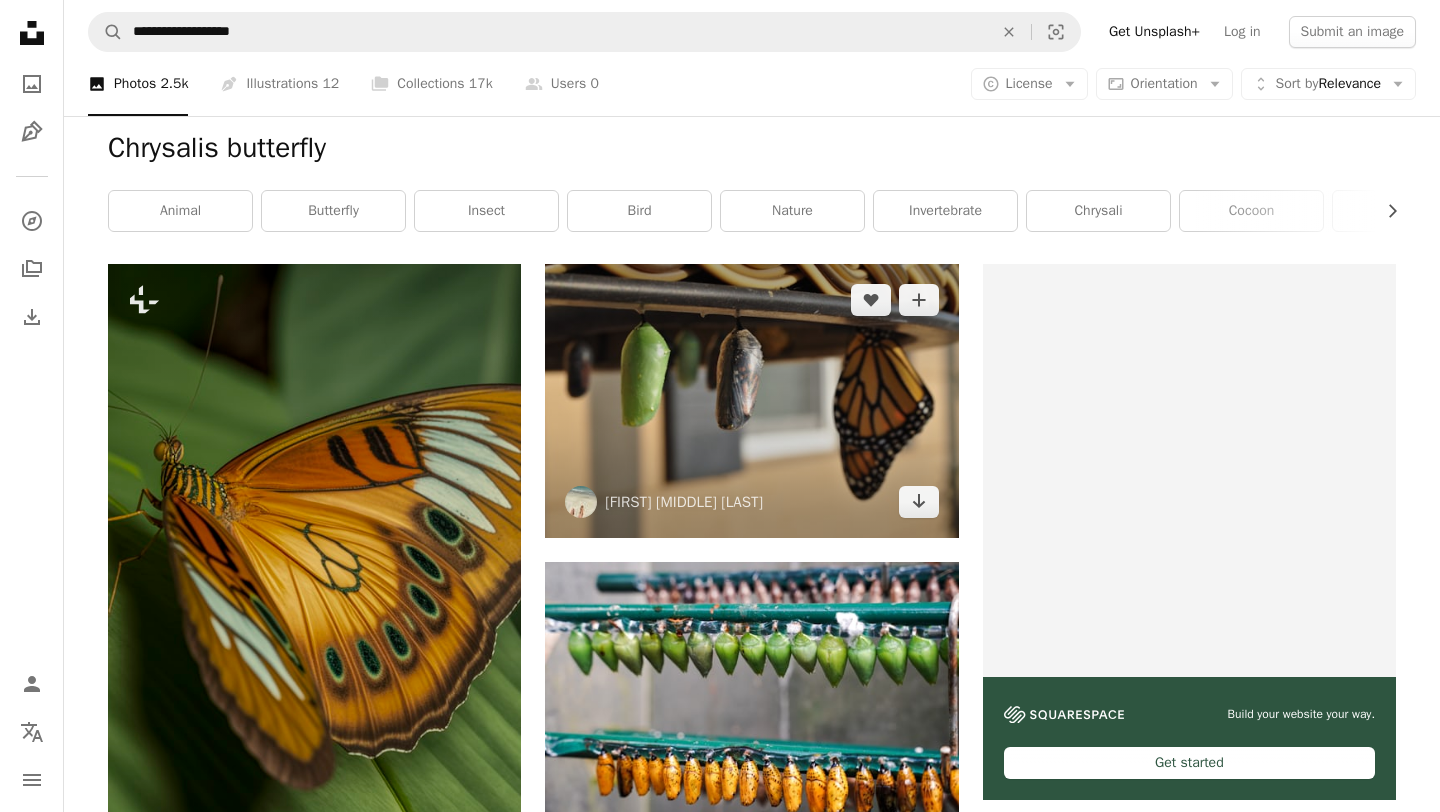 scroll, scrollTop: 12, scrollLeft: 0, axis: vertical 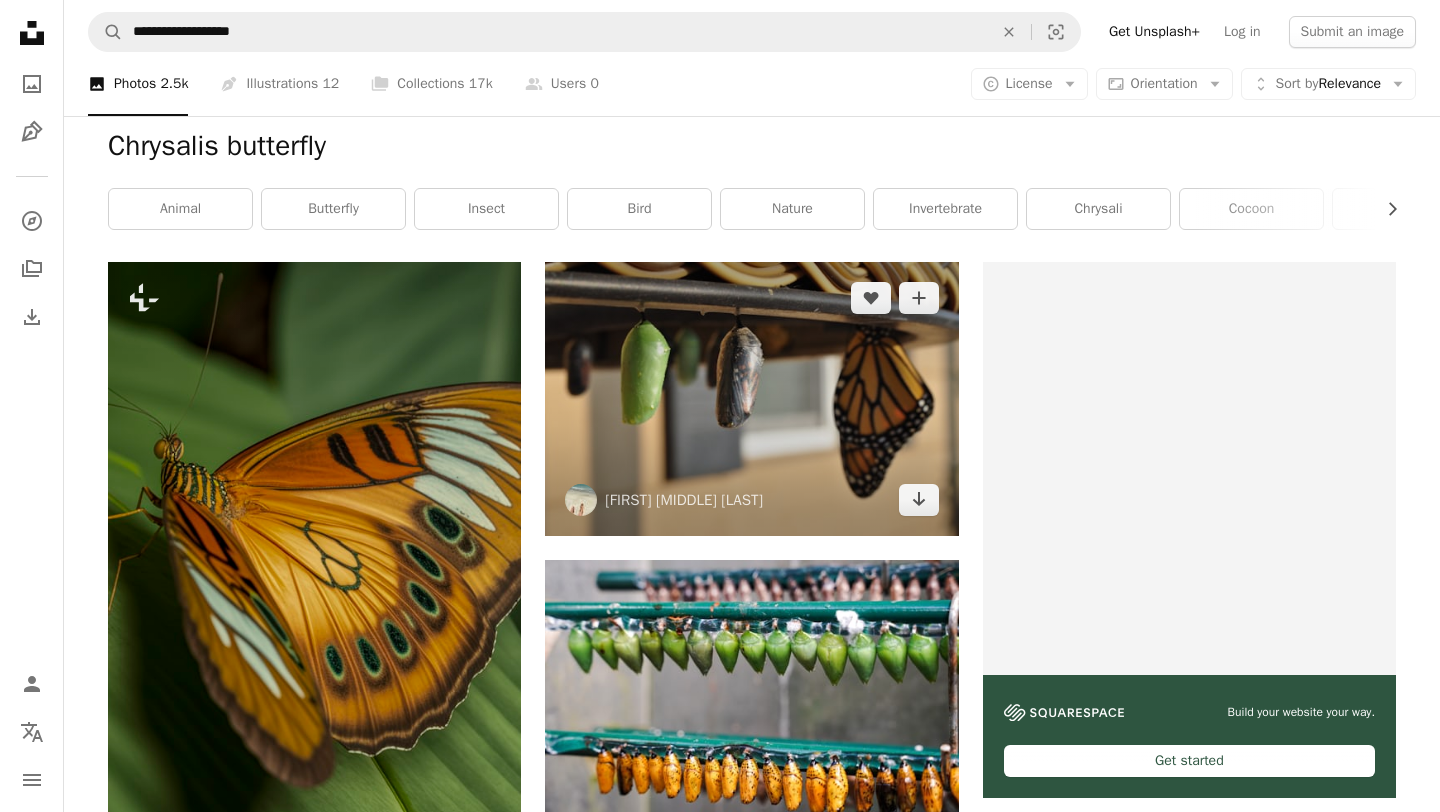 click at bounding box center [751, 399] 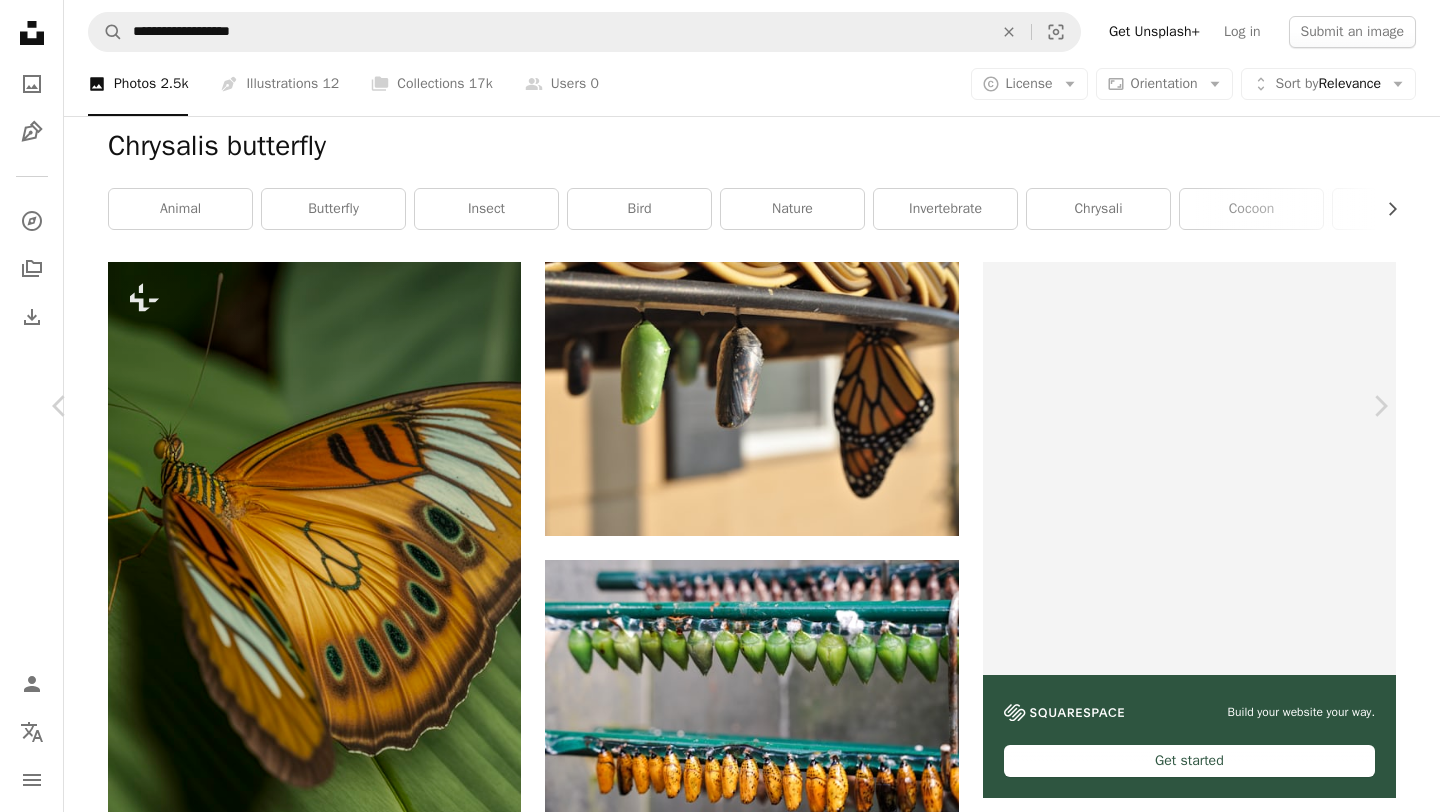 click on "Download free" at bounding box center [1191, 4894] 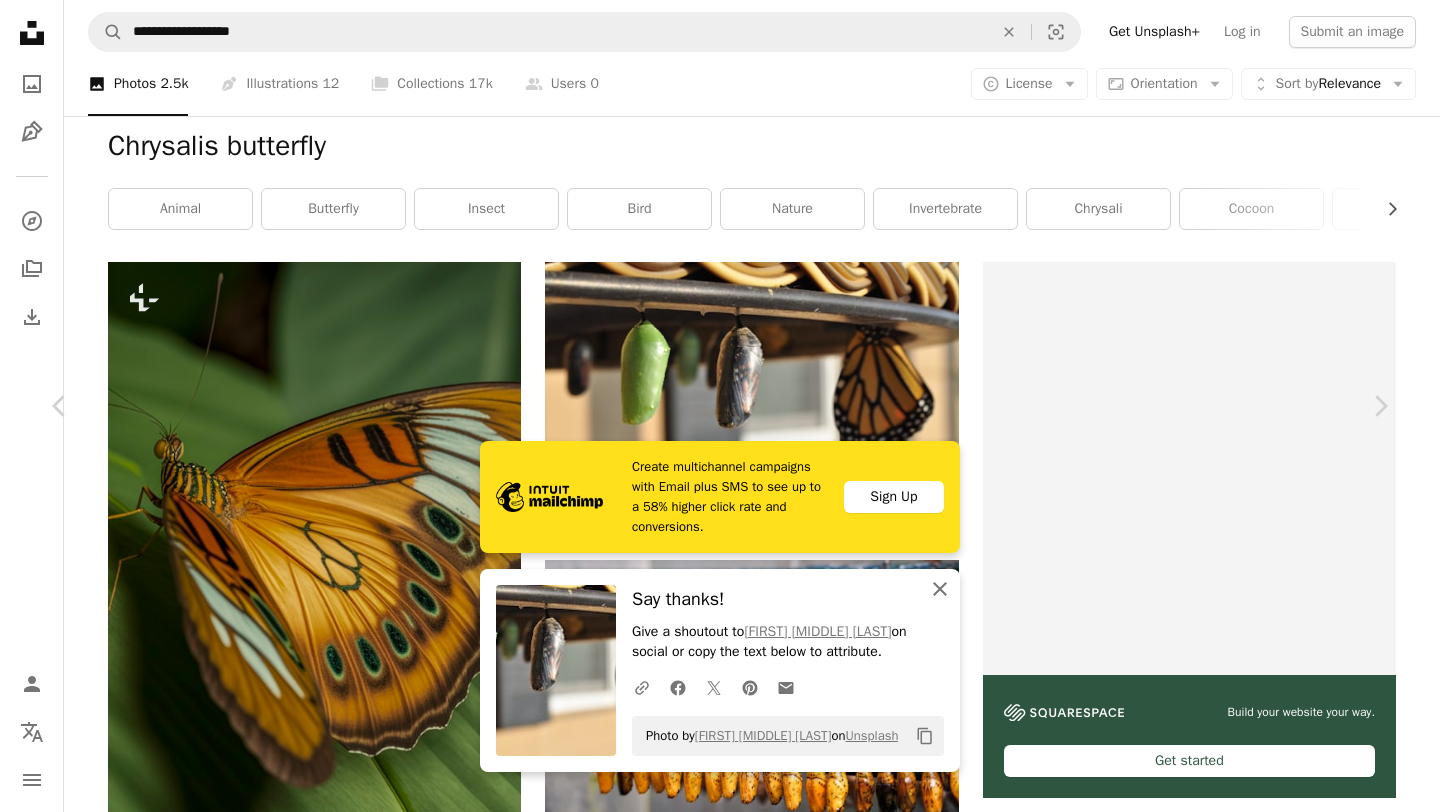 click on "An X shape" 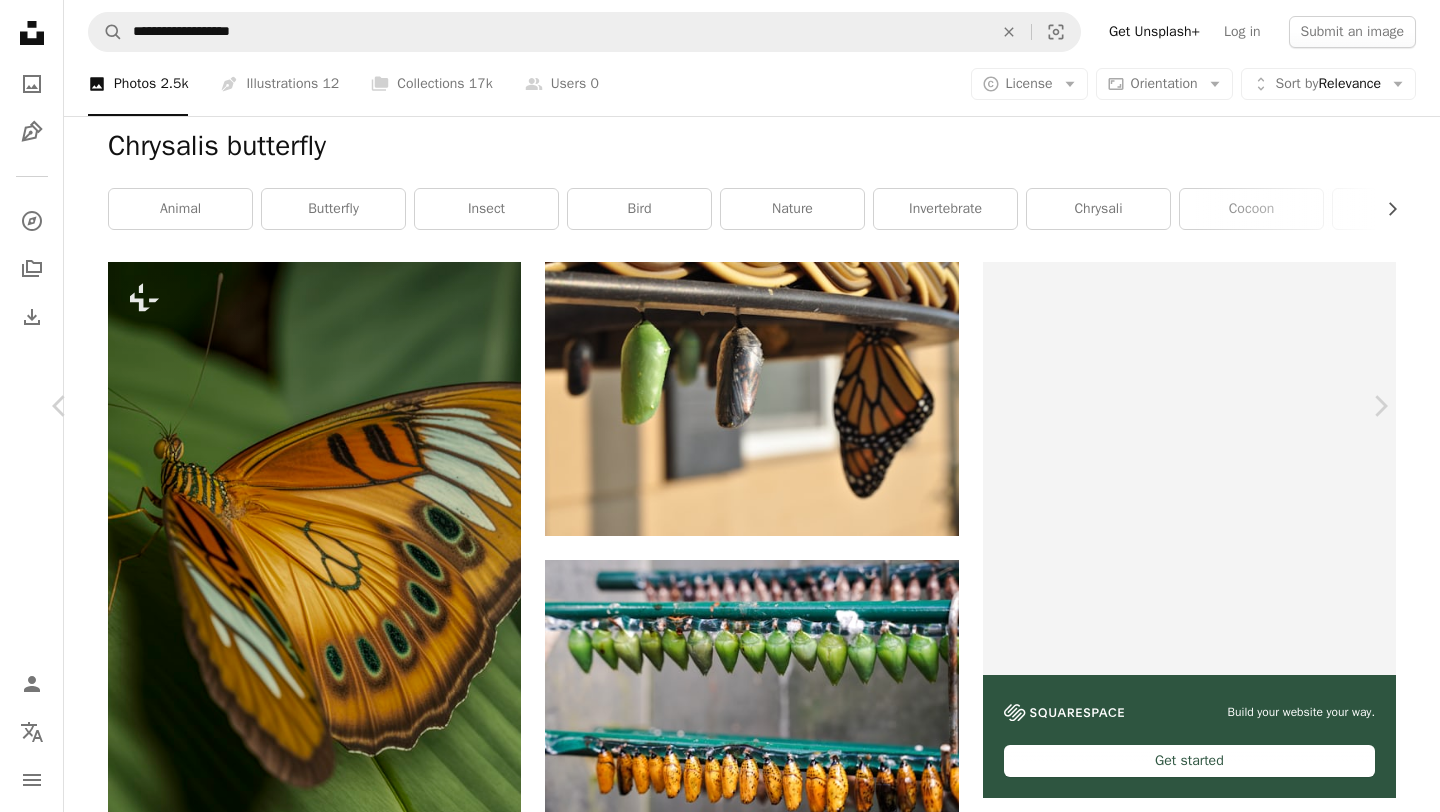 scroll, scrollTop: 0, scrollLeft: 0, axis: both 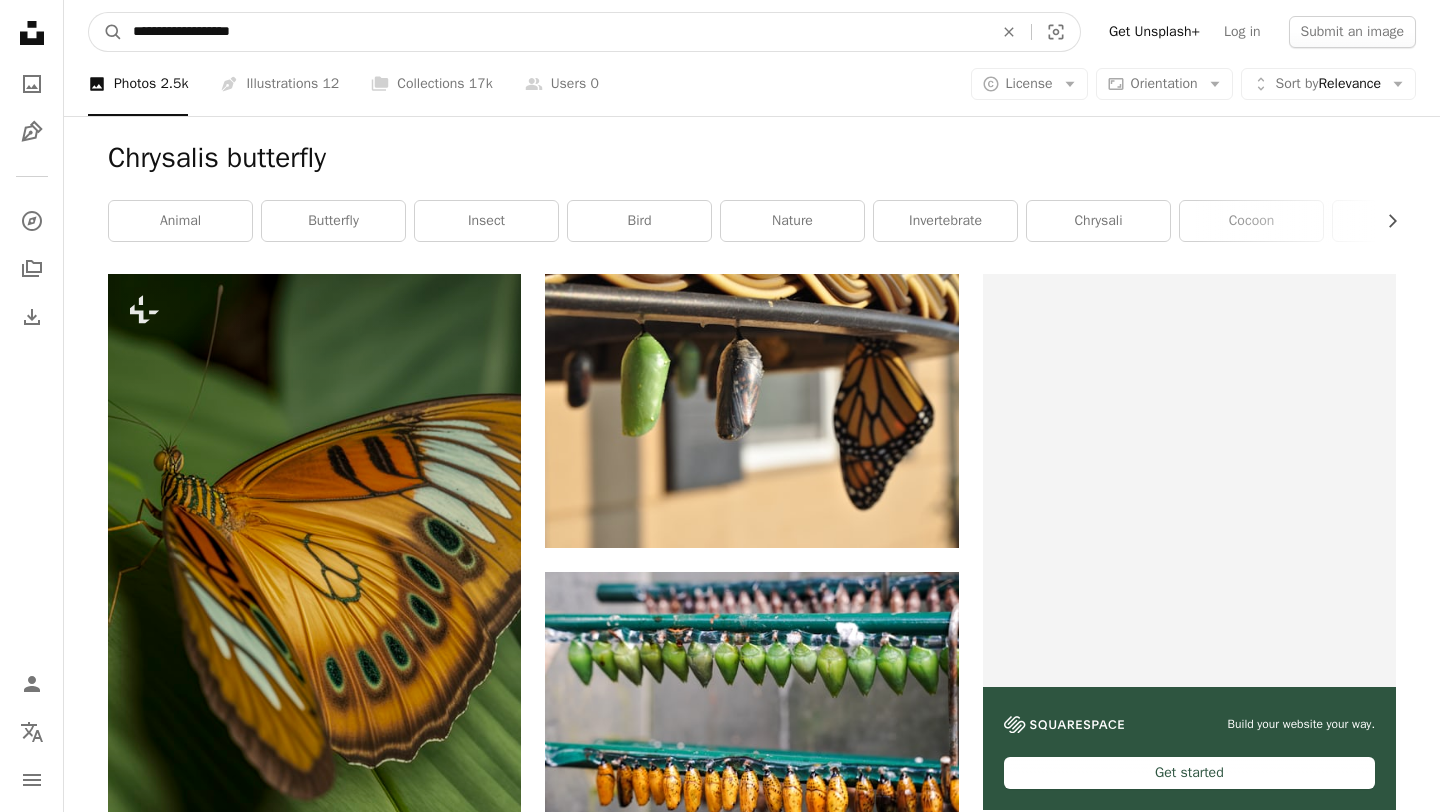 click on "**********" at bounding box center (555, 32) 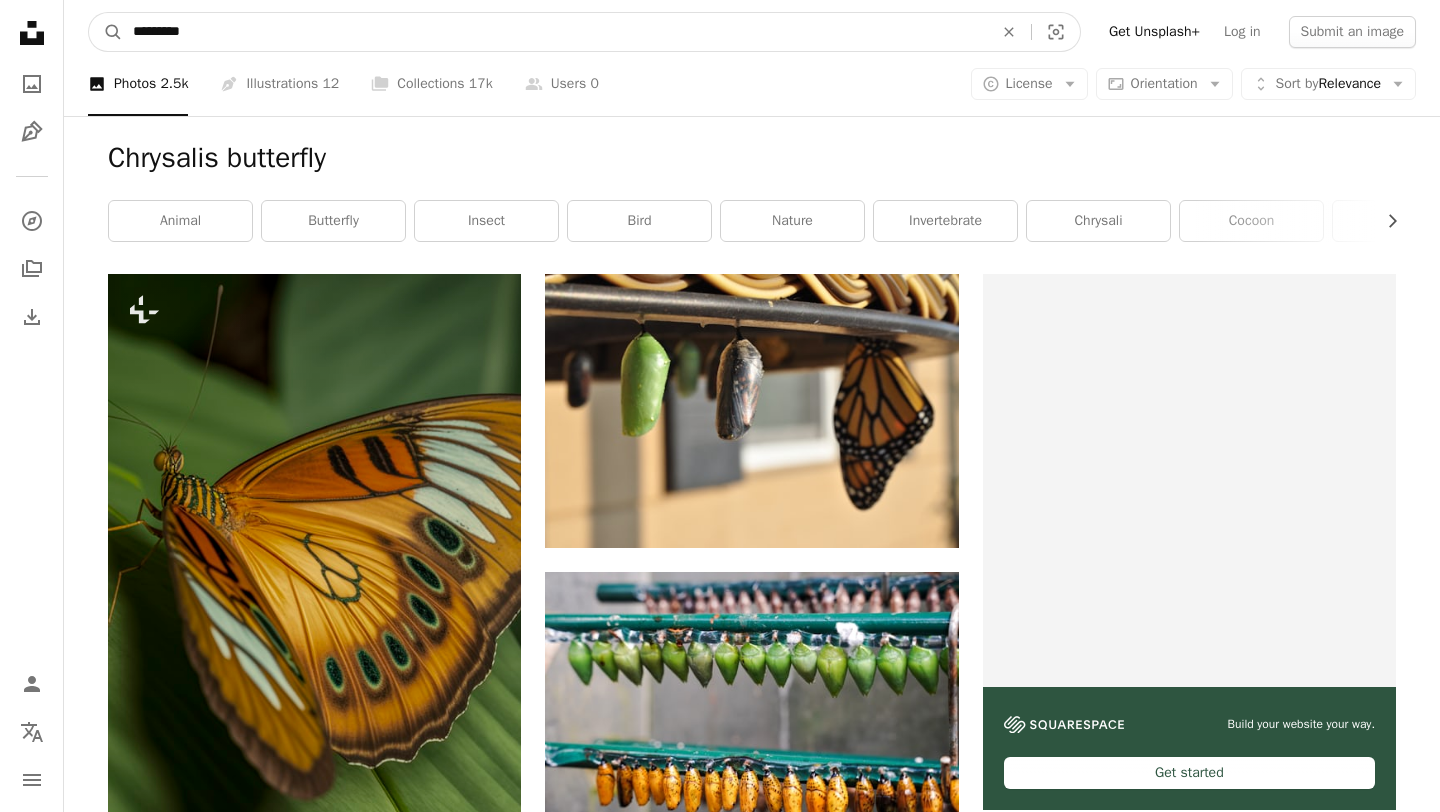 type on "*********" 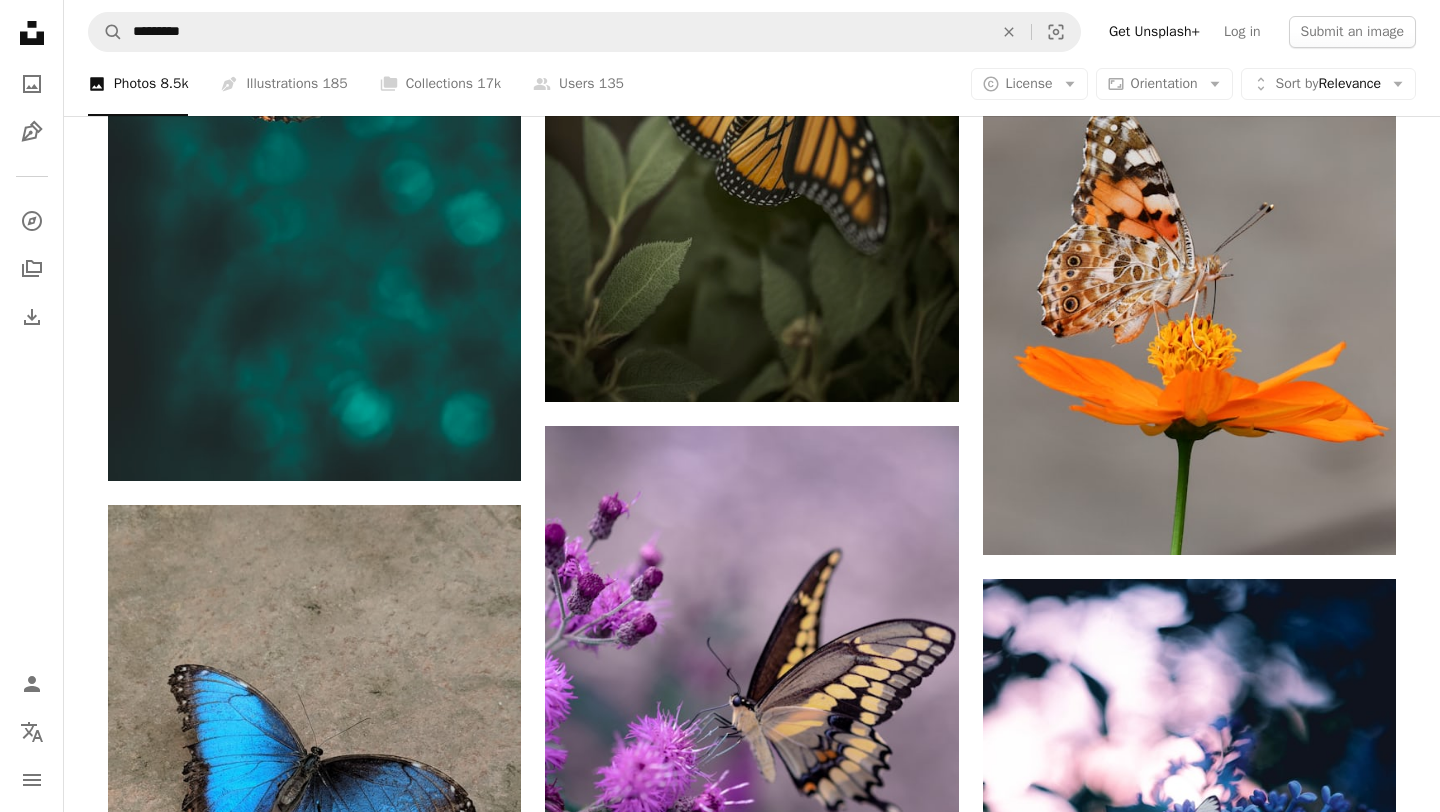 scroll, scrollTop: 401, scrollLeft: 0, axis: vertical 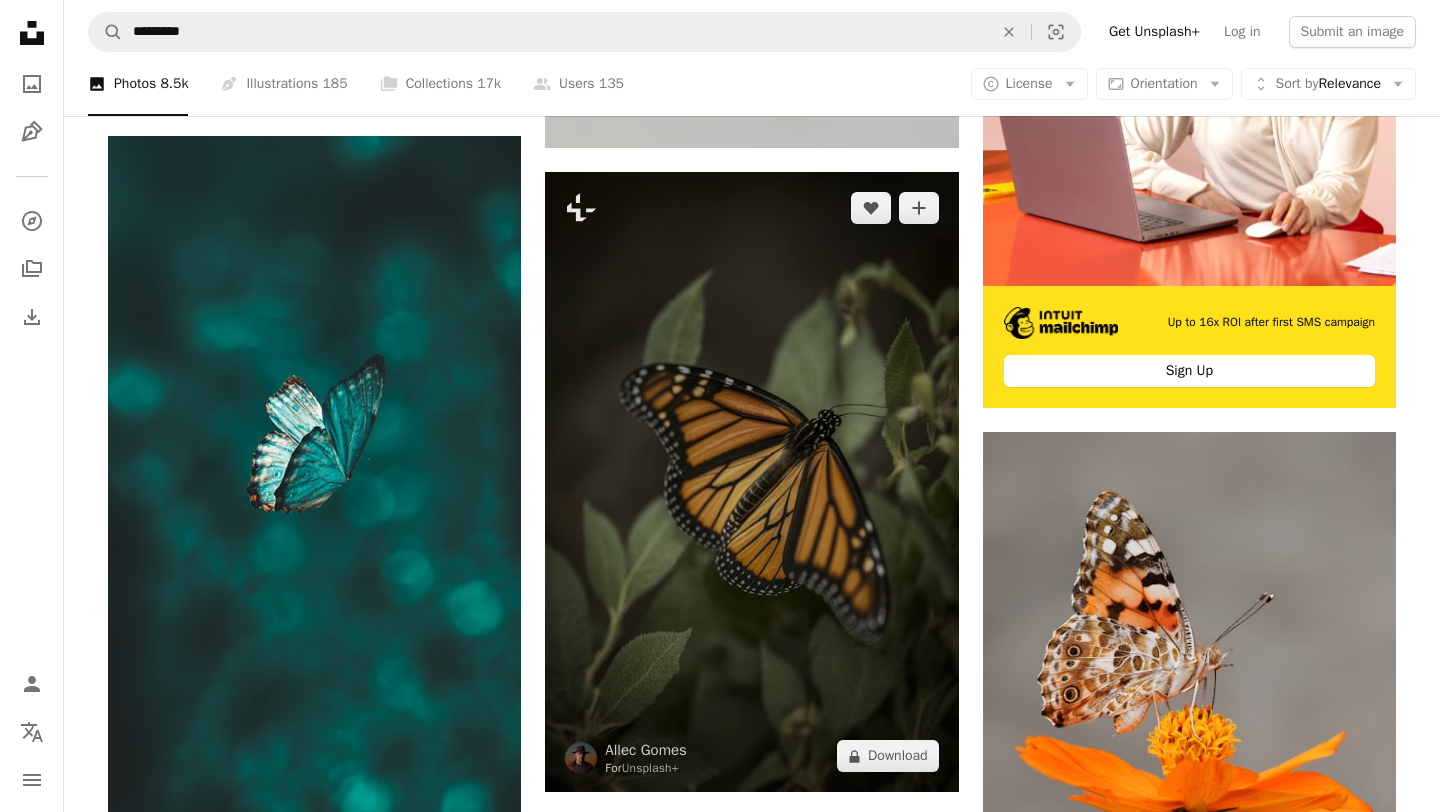 click at bounding box center [751, 482] 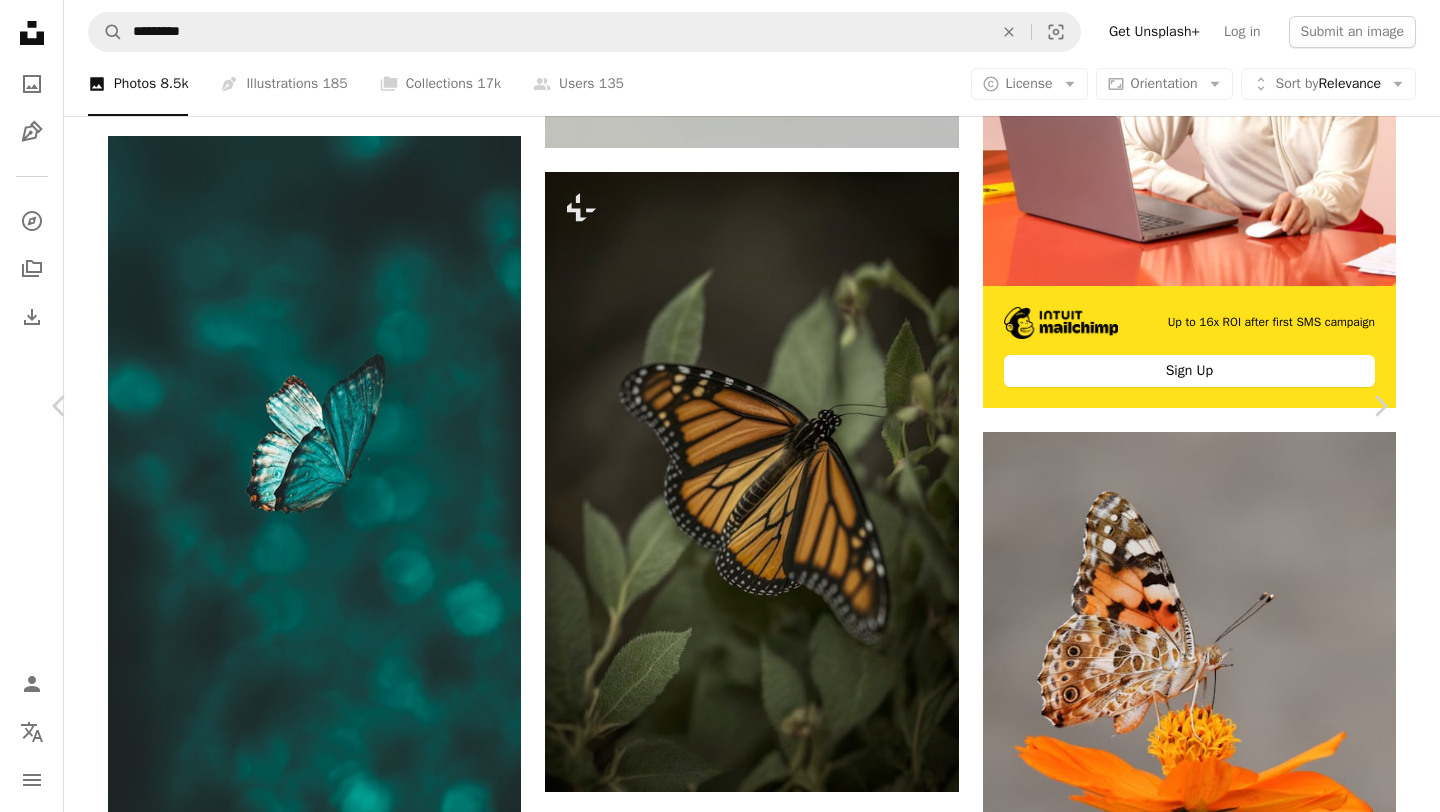click at bounding box center [712, 4854] 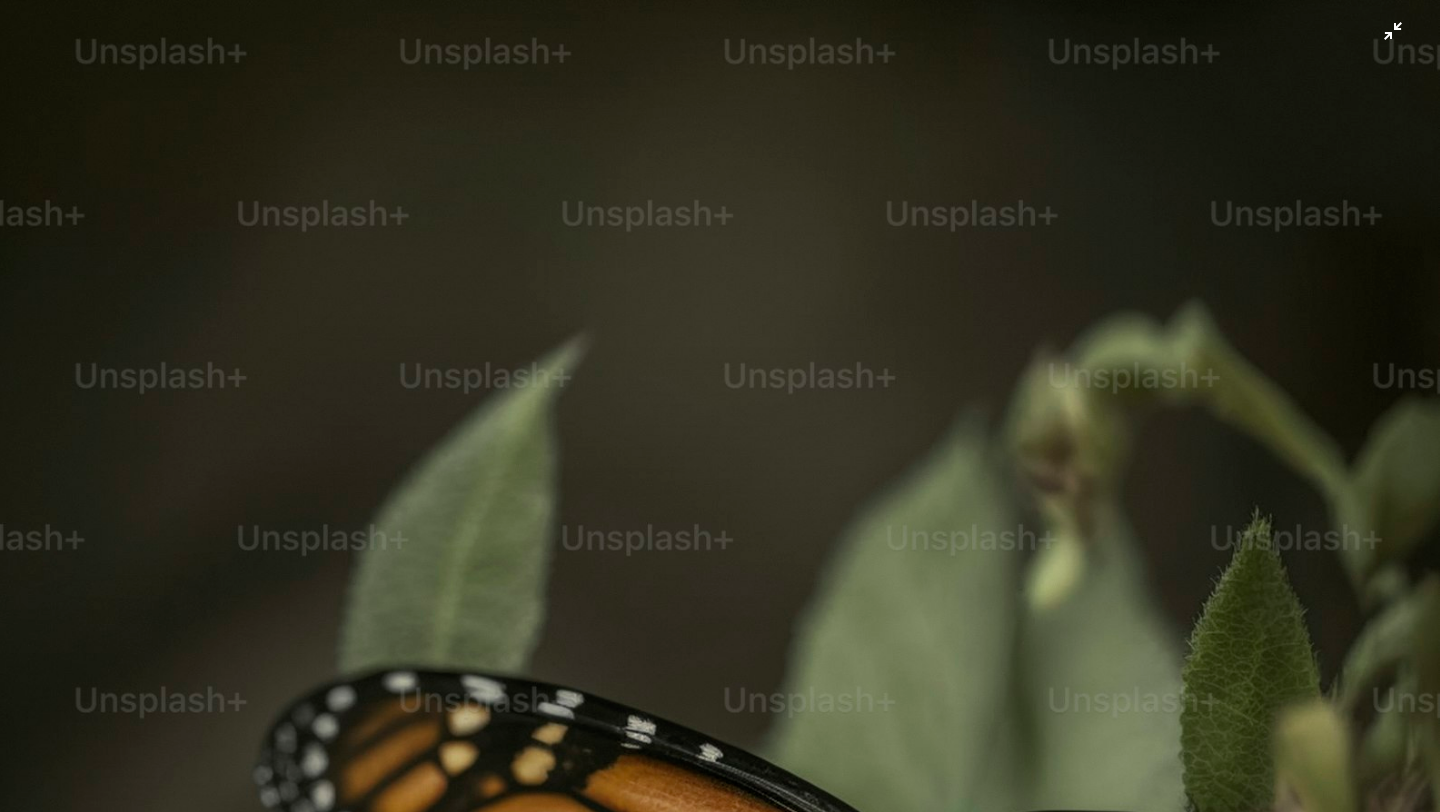 scroll, scrollTop: 676, scrollLeft: 0, axis: vertical 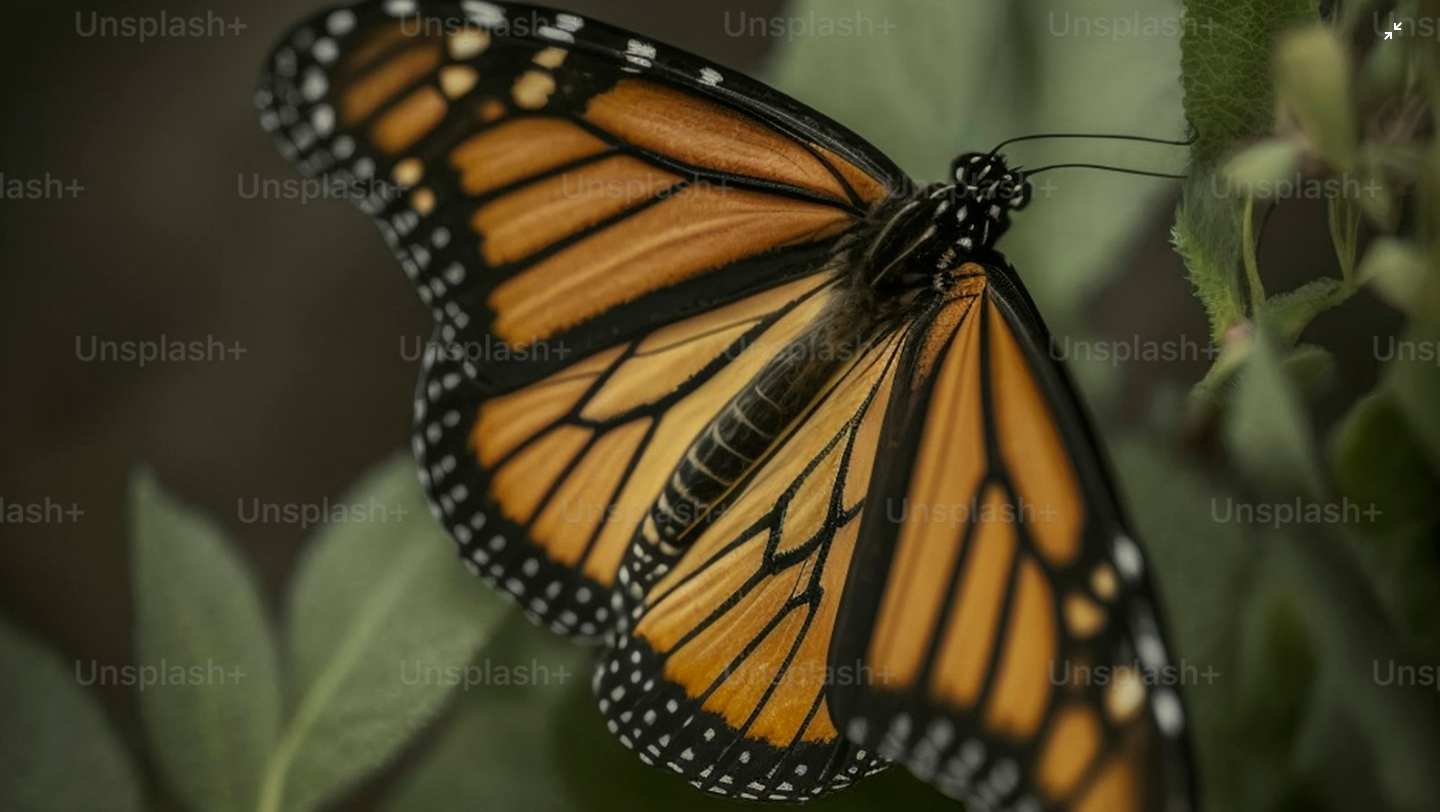 click at bounding box center (720, 404) 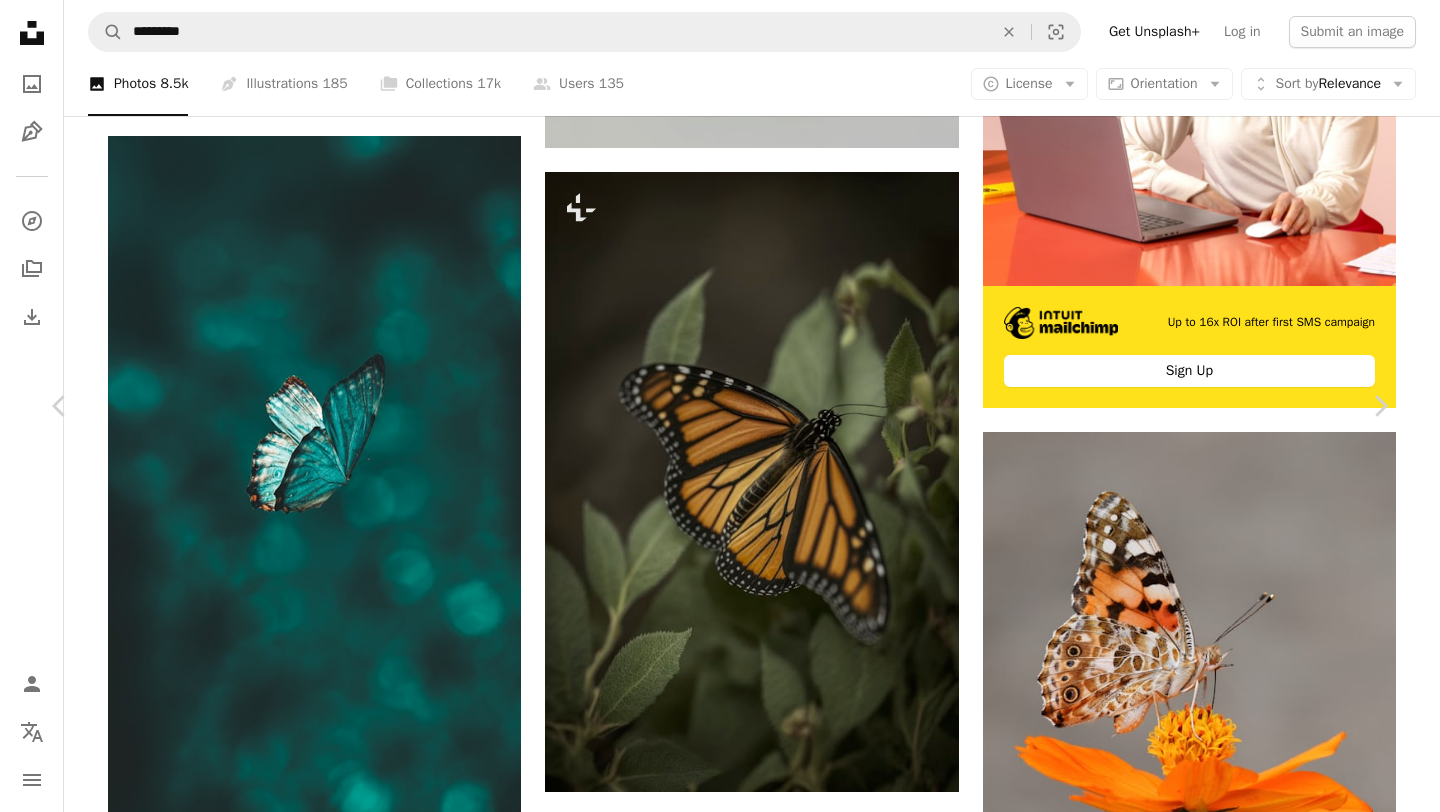 click on "A lock   Download" at bounding box center [1229, 4495] 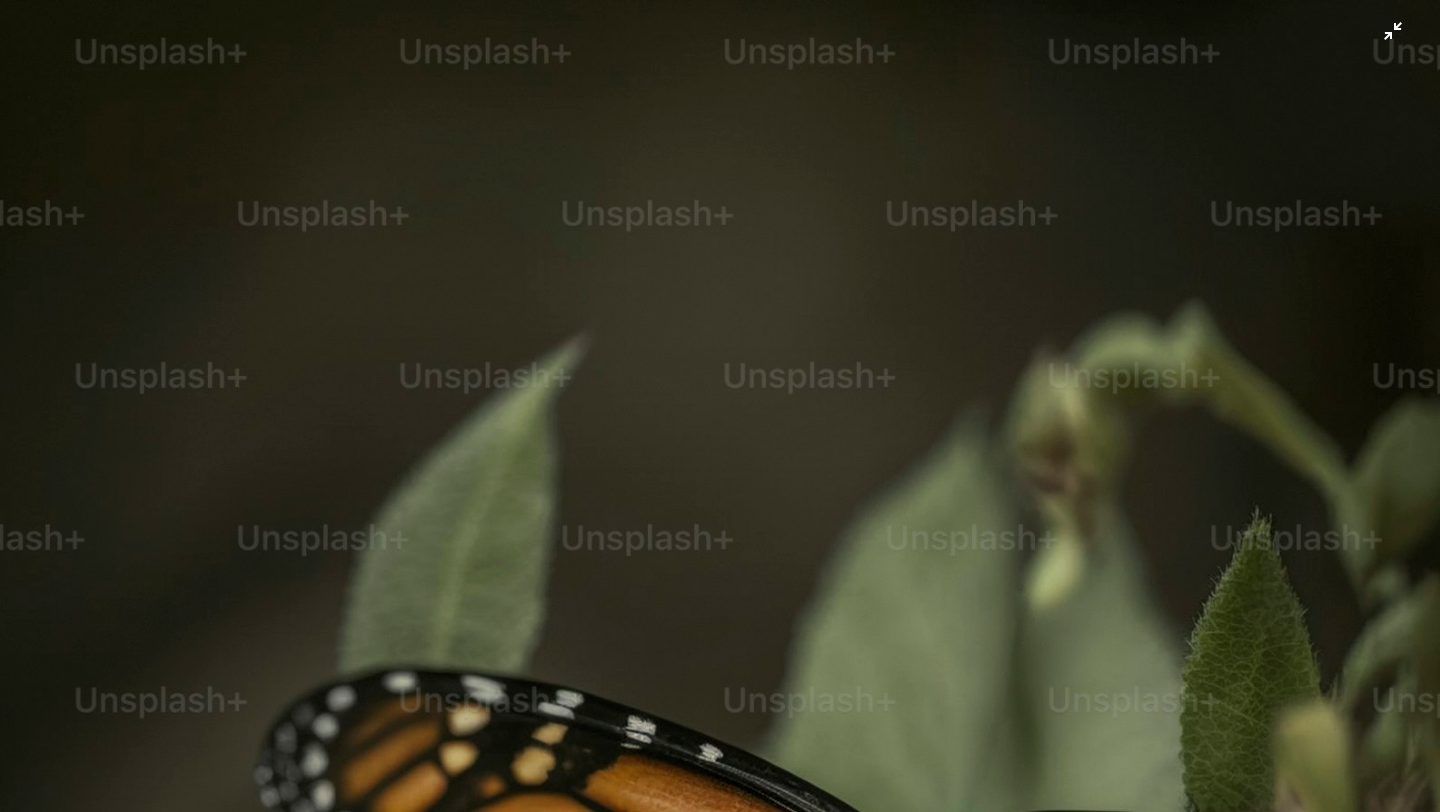scroll, scrollTop: 676, scrollLeft: 0, axis: vertical 